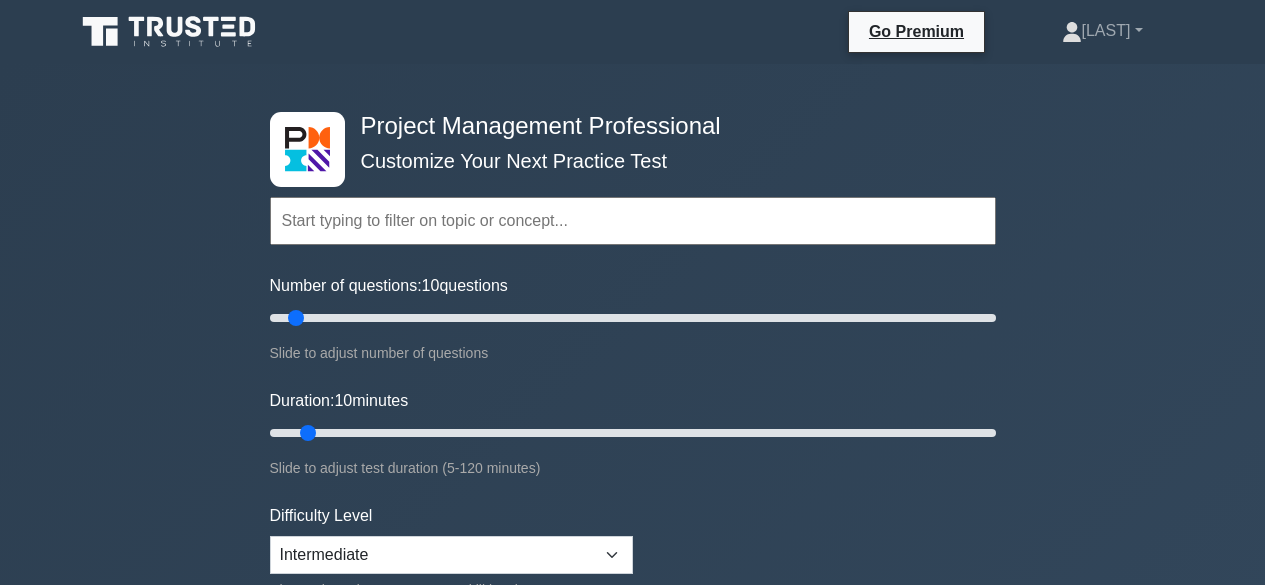 scroll, scrollTop: 0, scrollLeft: 0, axis: both 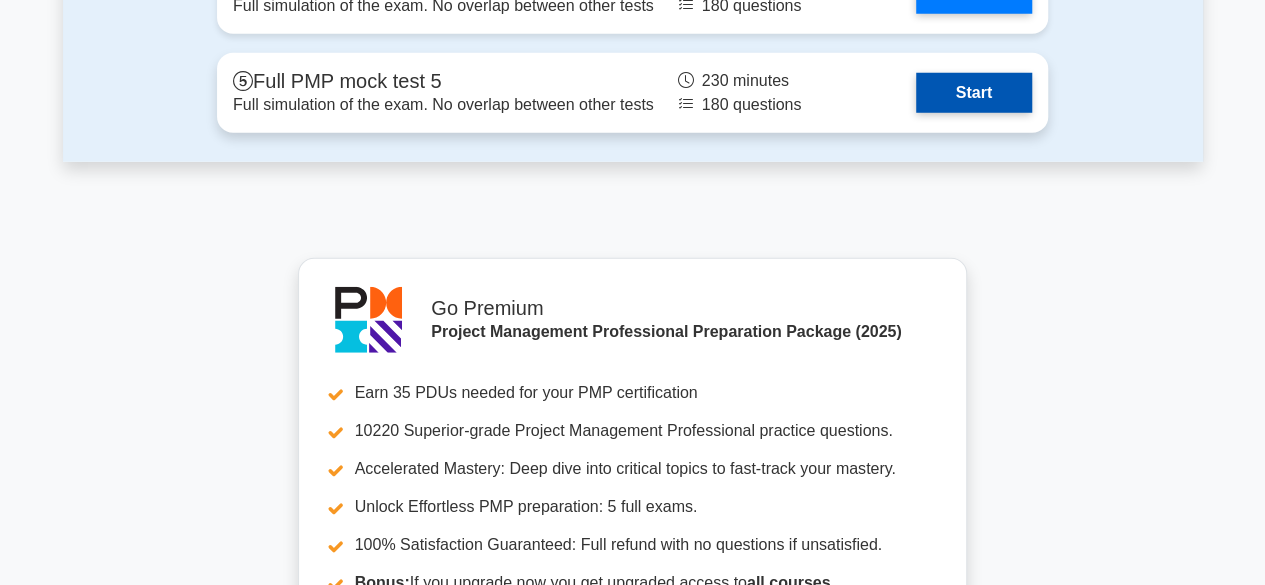 click on "Start" at bounding box center (974, 93) 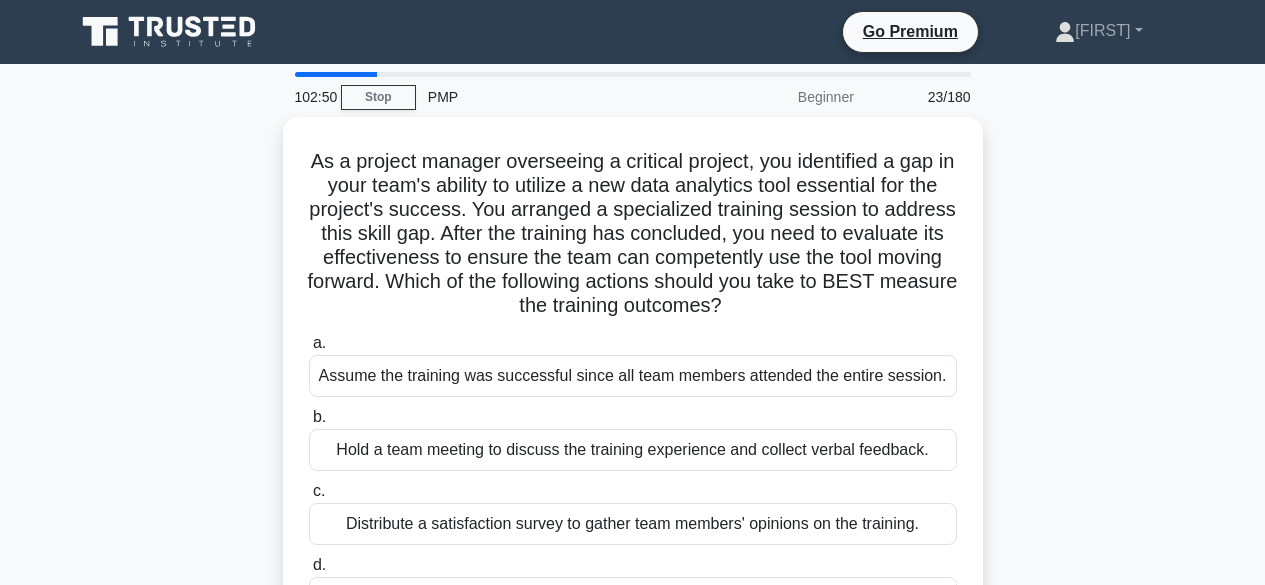 scroll, scrollTop: 0, scrollLeft: 0, axis: both 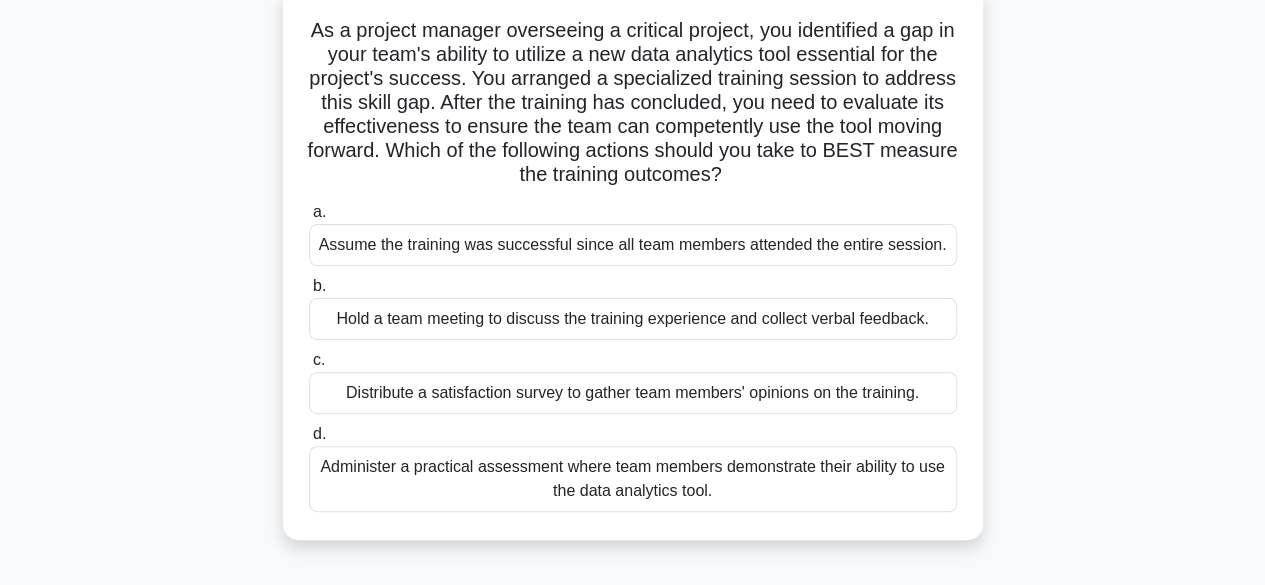 click on "Hold a team meeting to discuss the training experience and collect verbal feedback." at bounding box center [633, 319] 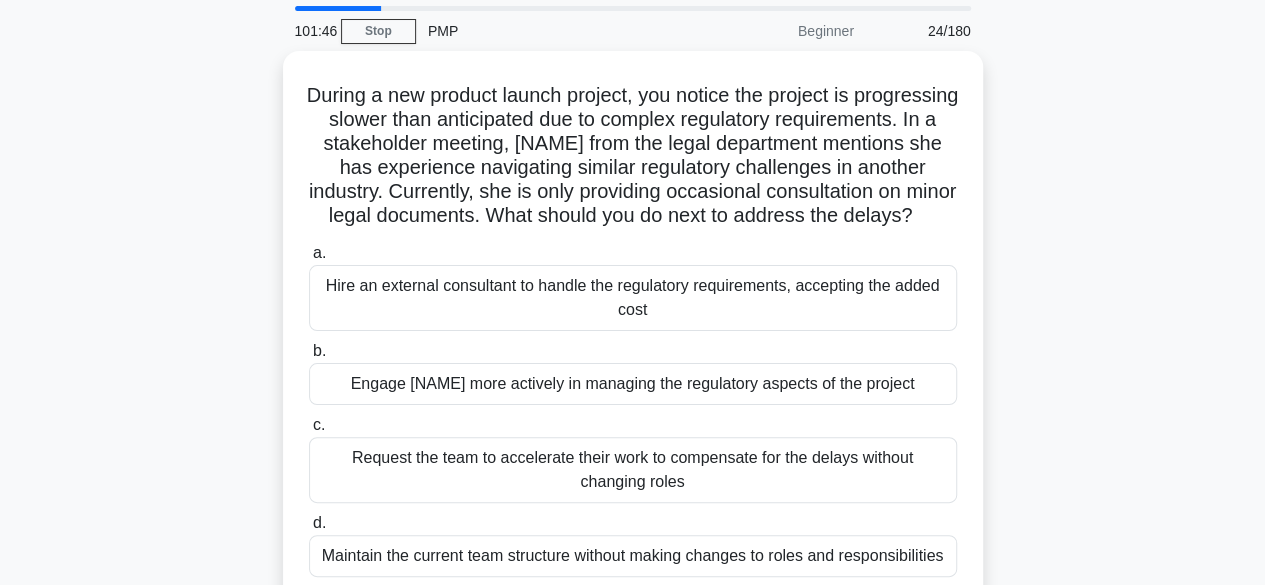 scroll, scrollTop: 63, scrollLeft: 0, axis: vertical 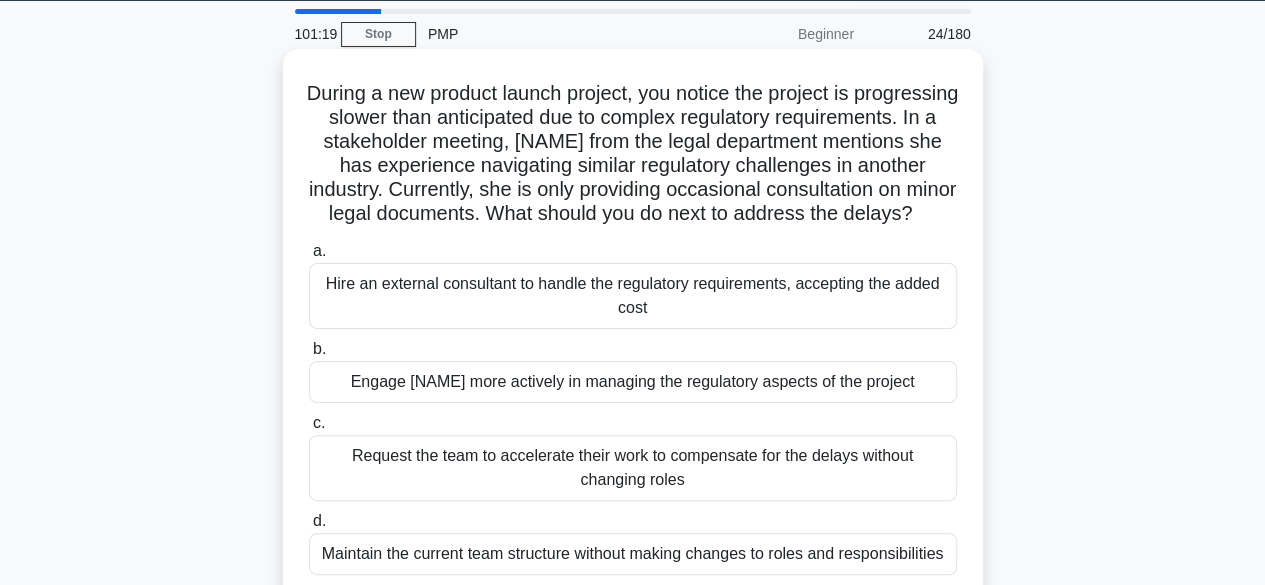 click on "Engage Maria more actively in managing the regulatory aspects of the project" at bounding box center [633, 382] 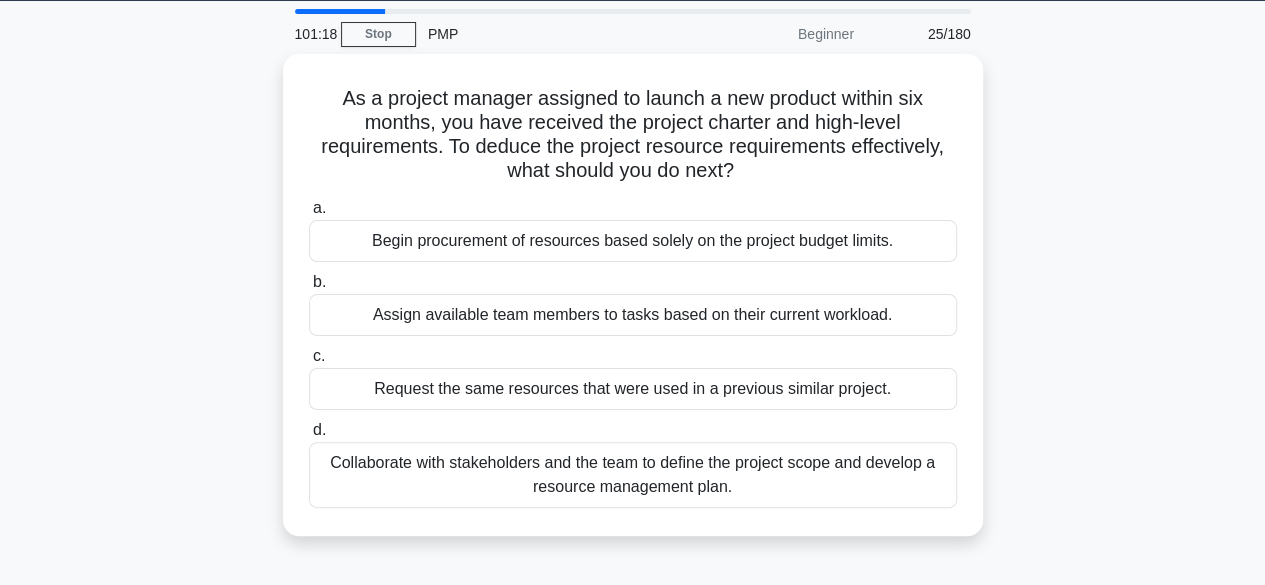 scroll, scrollTop: 0, scrollLeft: 0, axis: both 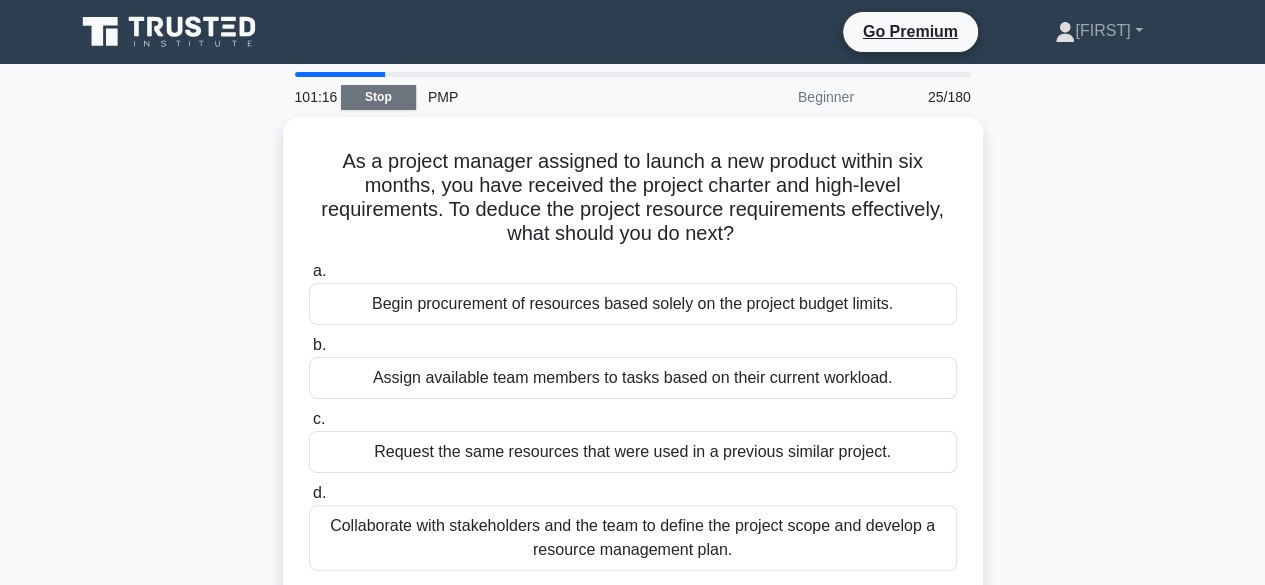 click on "Stop" at bounding box center [378, 97] 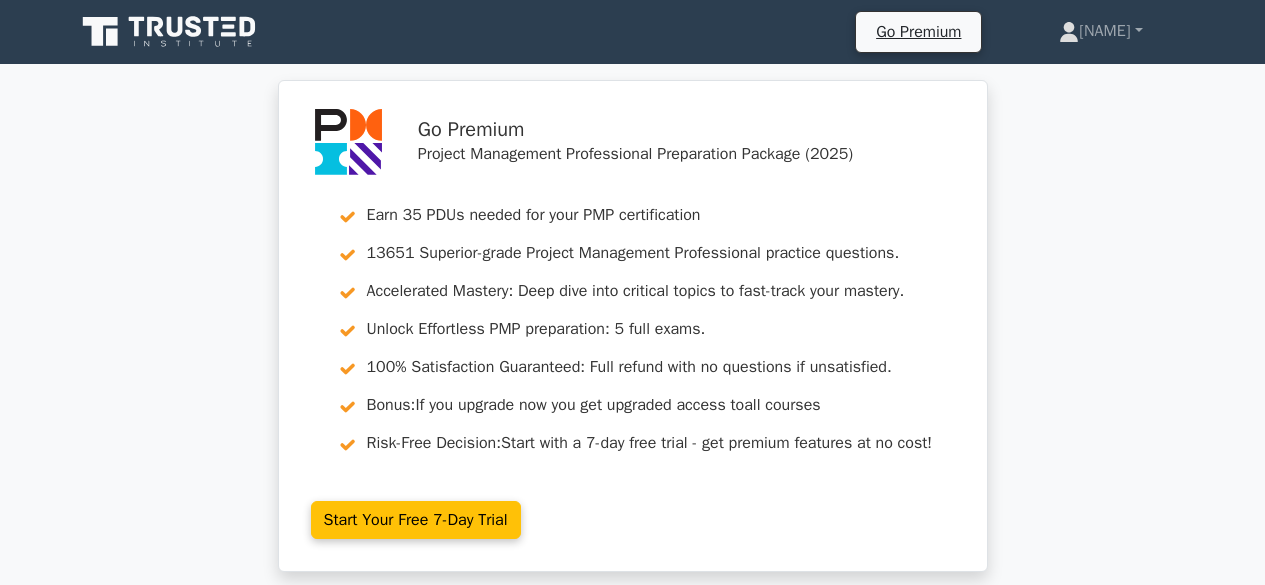 scroll, scrollTop: 0, scrollLeft: 0, axis: both 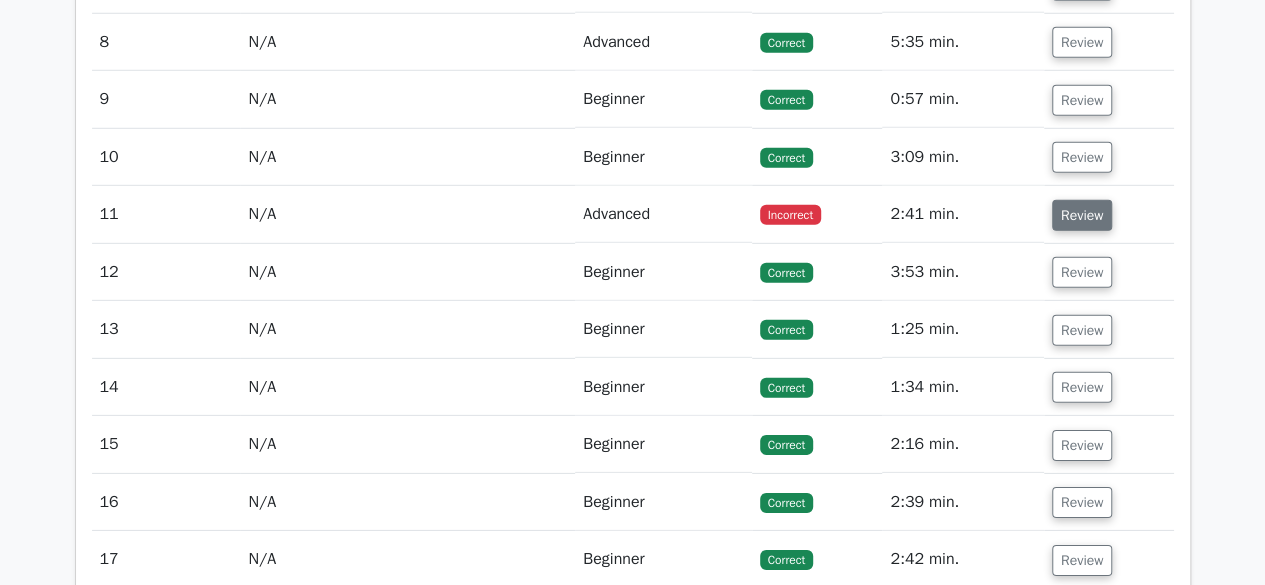 click on "Review" at bounding box center (1082, 215) 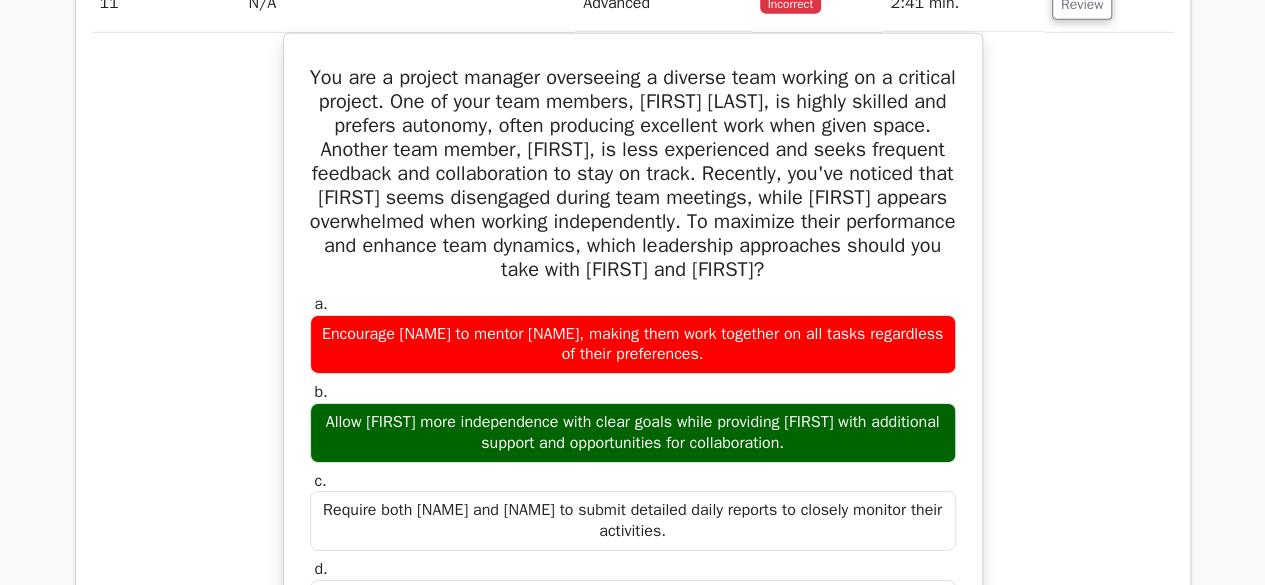 scroll, scrollTop: 3106, scrollLeft: 0, axis: vertical 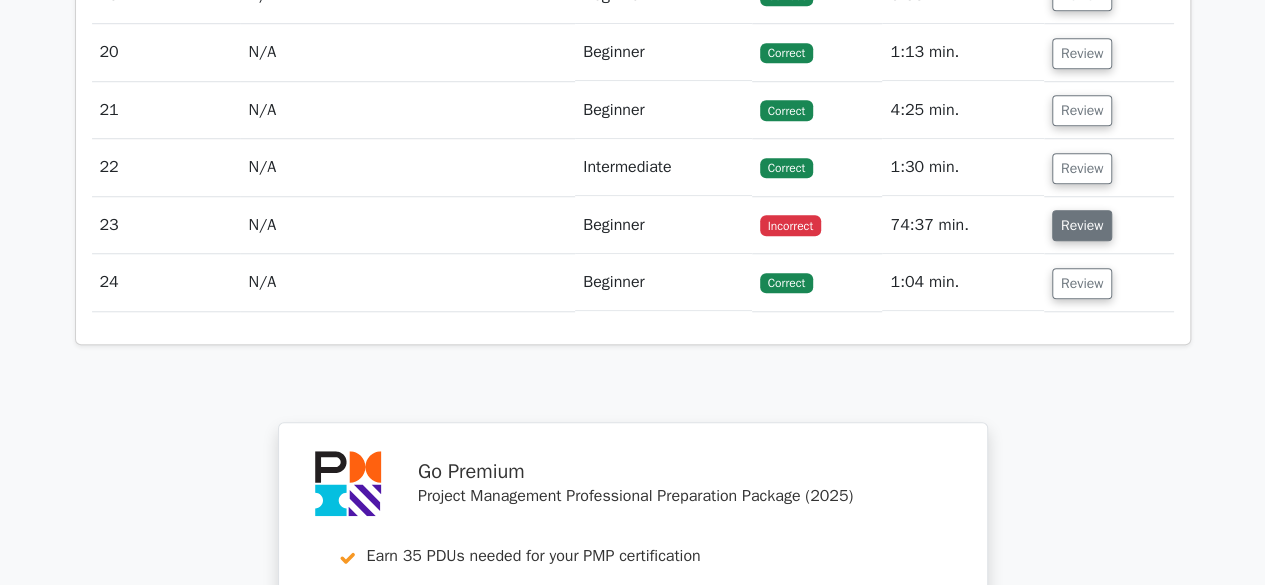 click on "Review" at bounding box center [1082, 225] 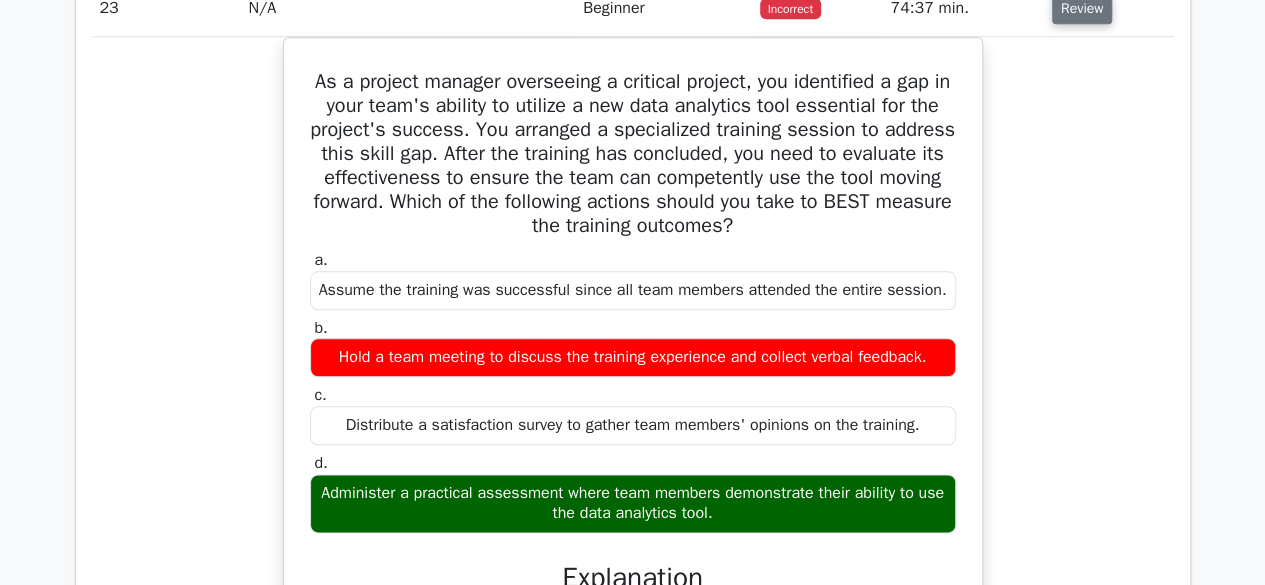 scroll, scrollTop: 4752, scrollLeft: 0, axis: vertical 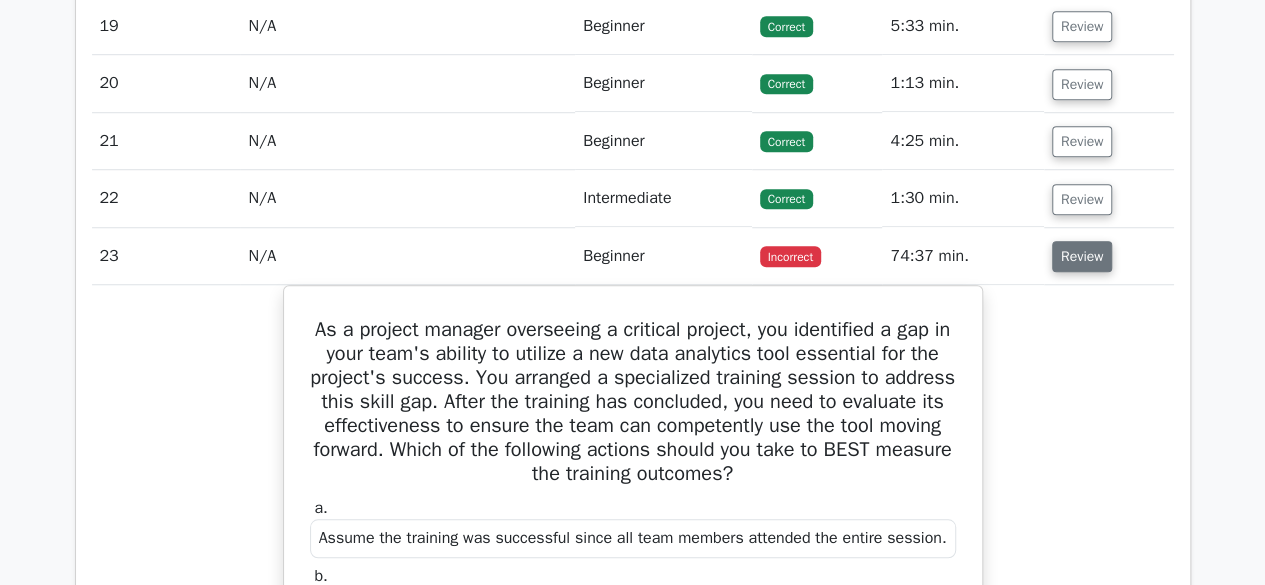 click on "Review" at bounding box center (1082, 256) 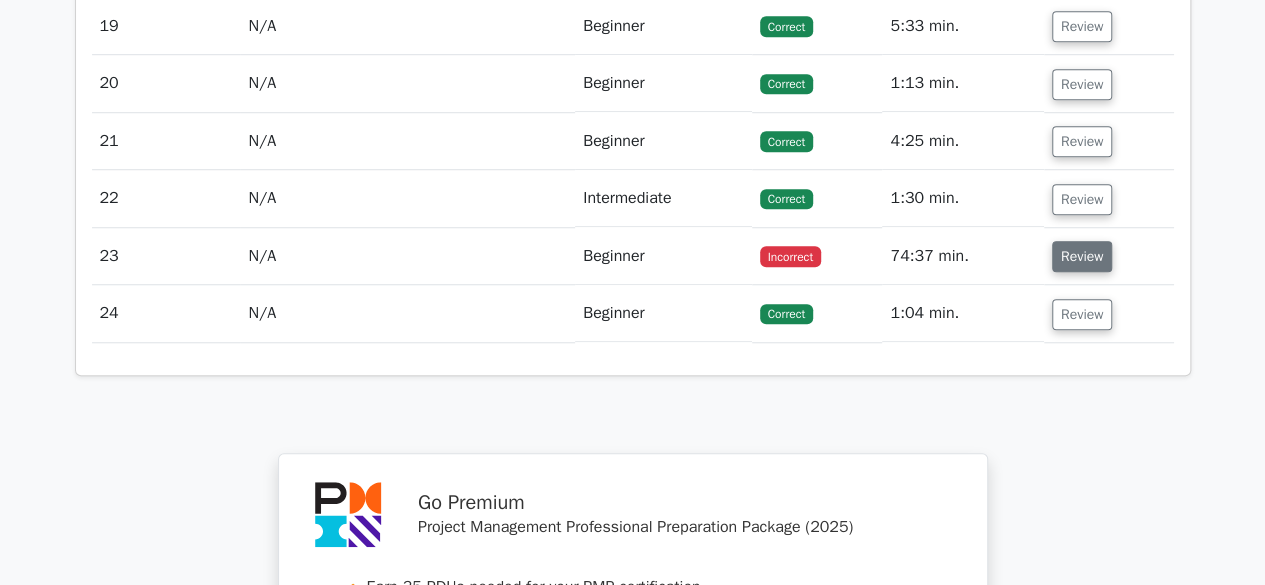 click on "Review" at bounding box center (1082, 256) 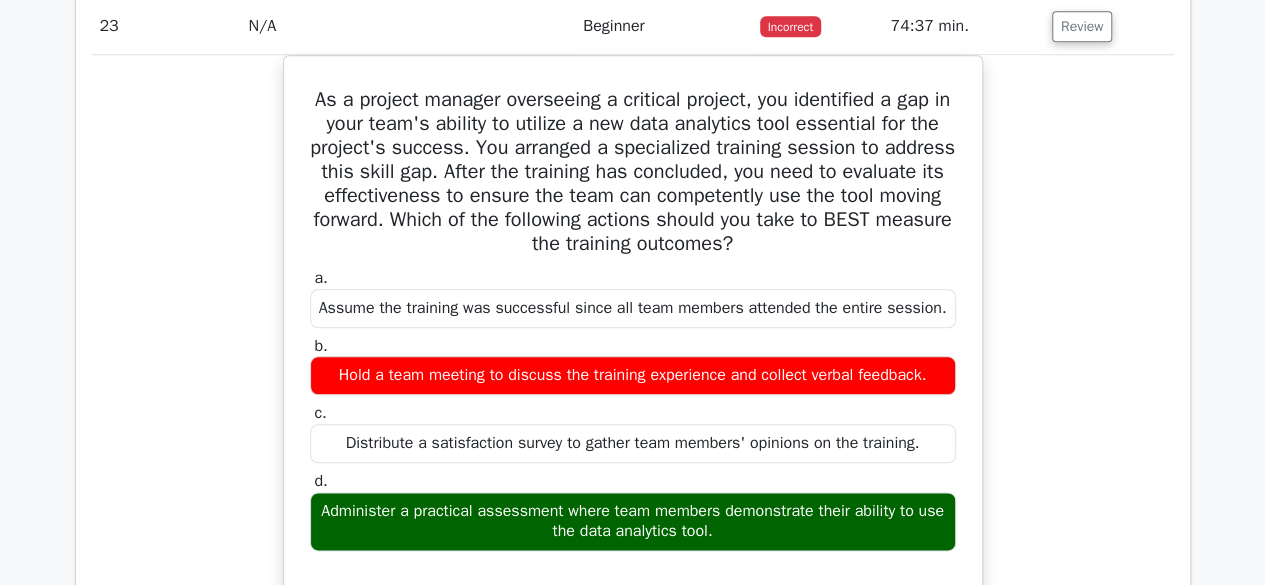 scroll, scrollTop: 4741, scrollLeft: 0, axis: vertical 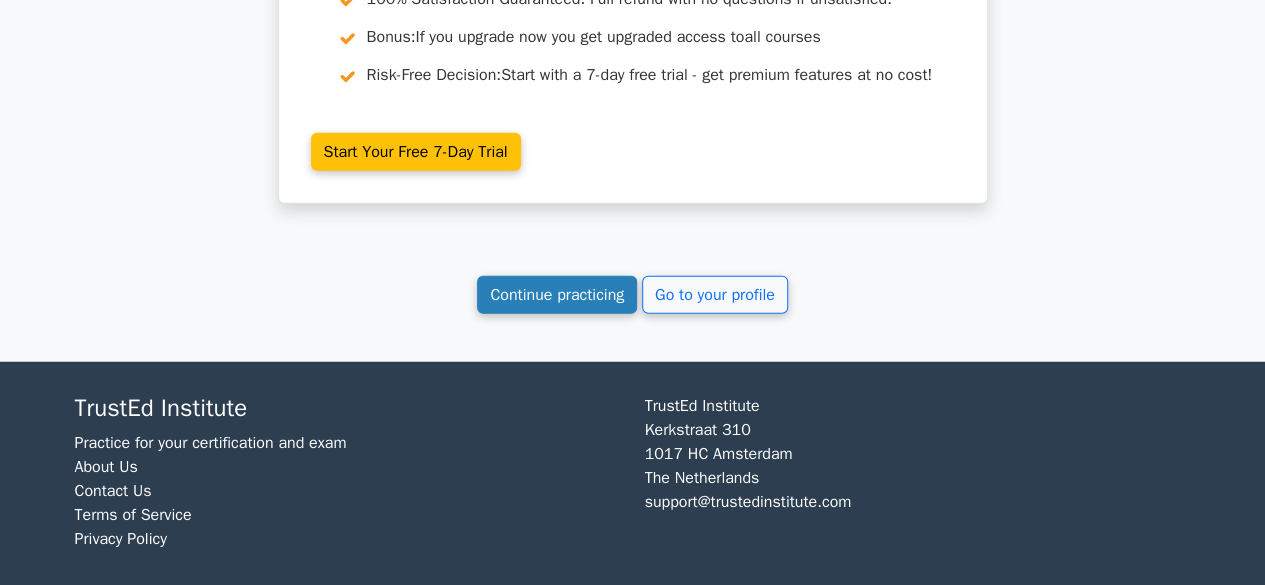 click on "Continue practicing" at bounding box center [557, 295] 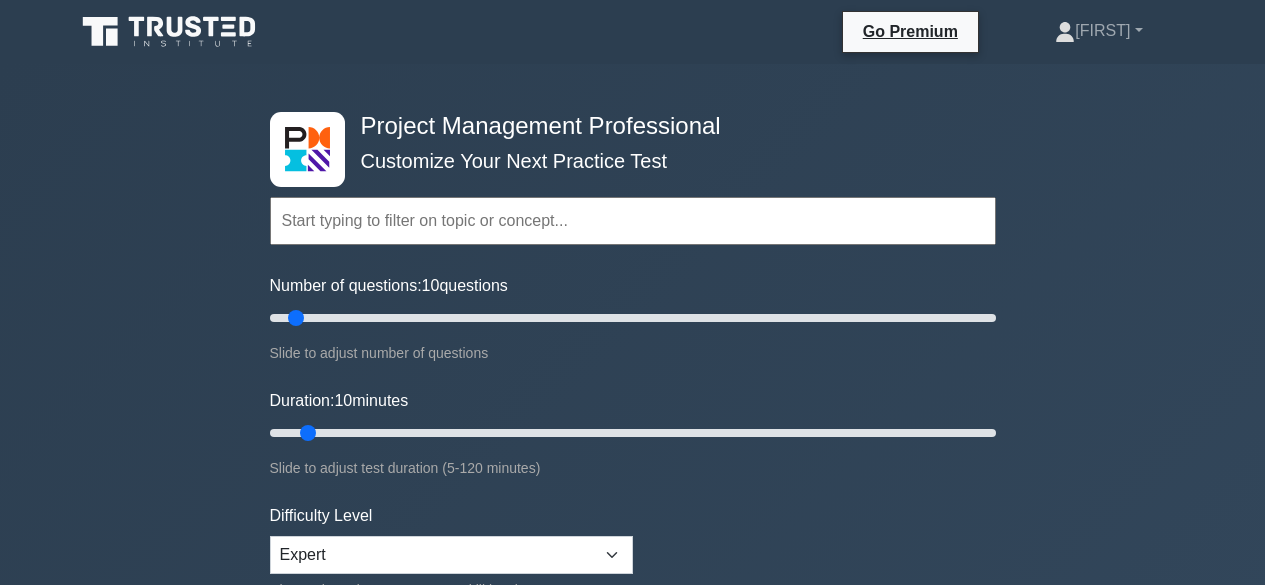 scroll, scrollTop: 0, scrollLeft: 0, axis: both 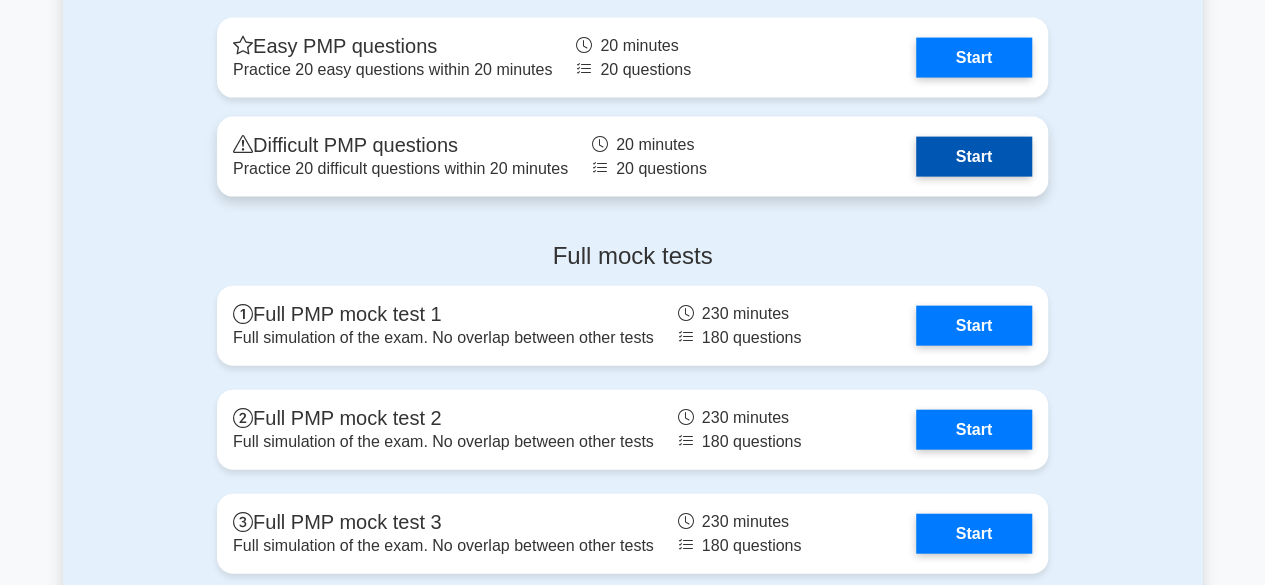 click on "Start" at bounding box center (974, 157) 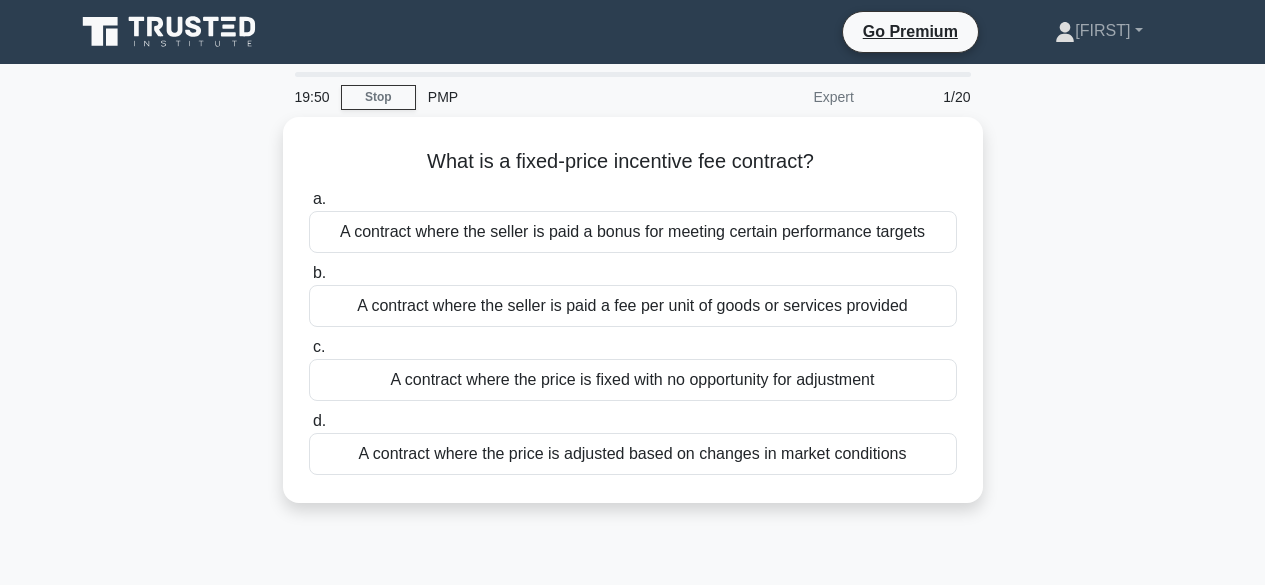 scroll, scrollTop: 0, scrollLeft: 0, axis: both 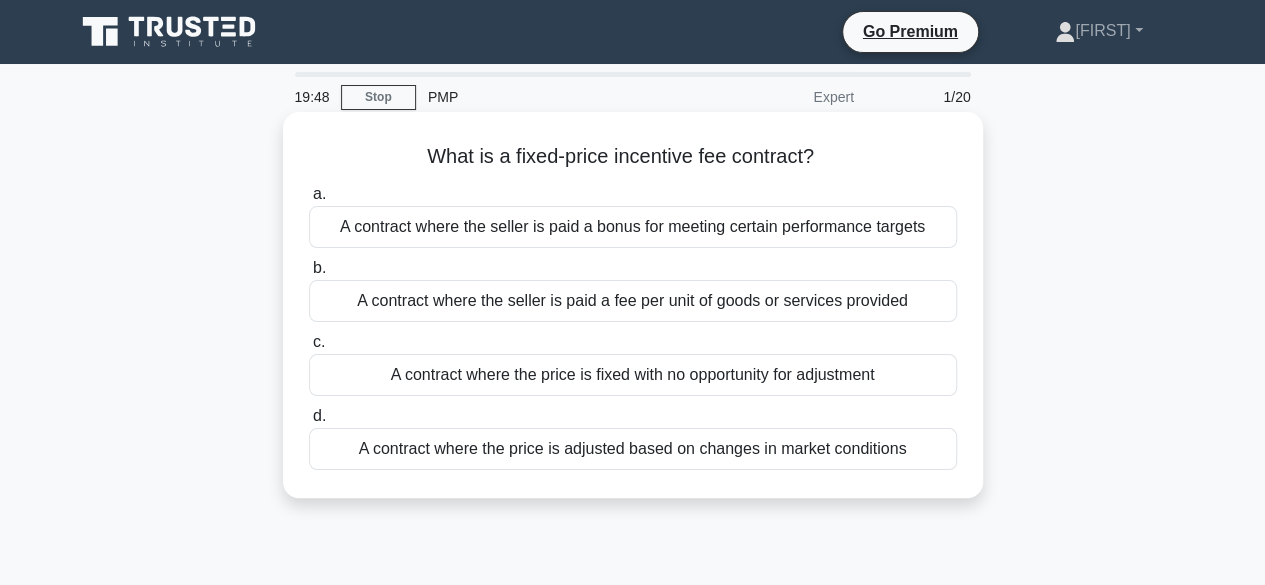 click on "A contract where the seller is paid a bonus for meeting certain performance targets" at bounding box center [633, 227] 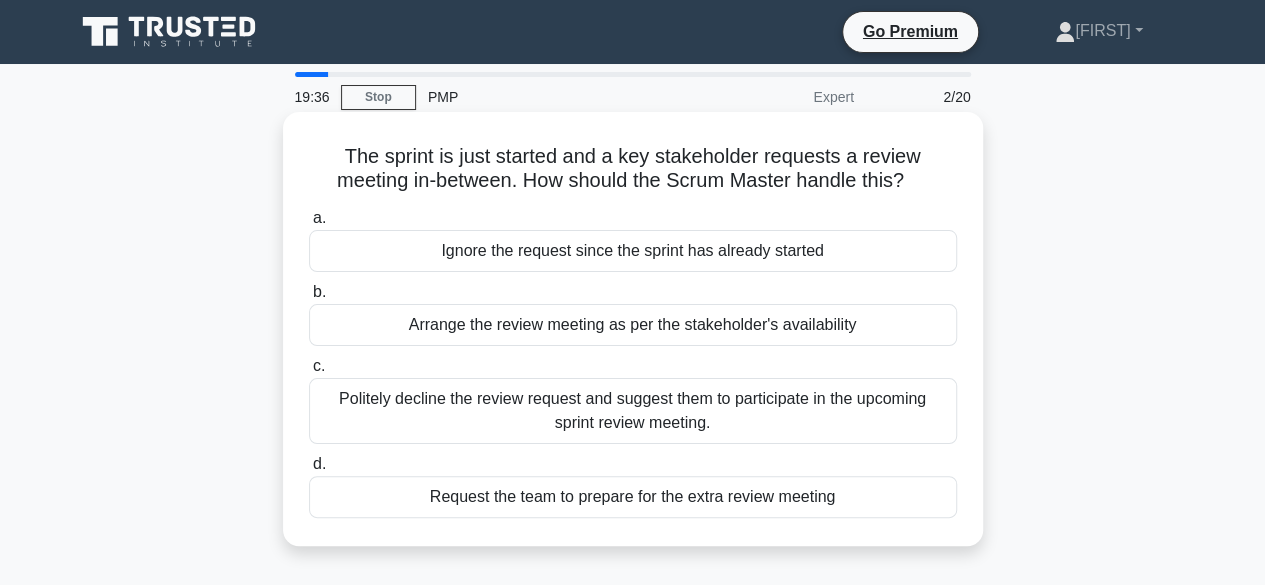 click on "Politely decline the review request and suggest them to participate in the upcoming sprint review meeting." at bounding box center [633, 411] 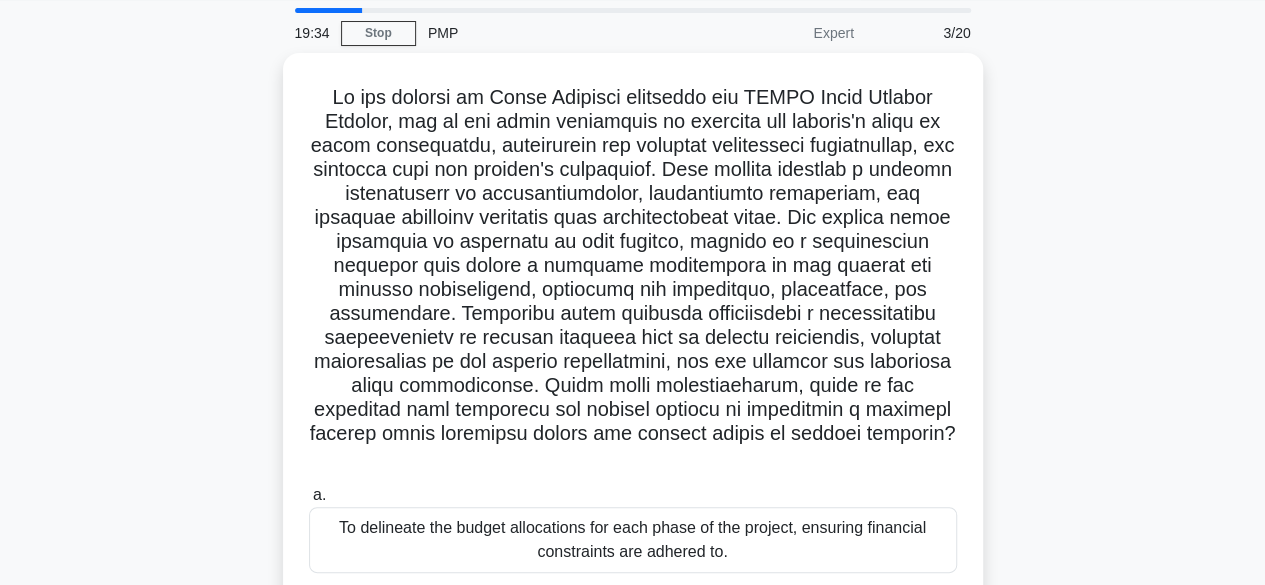 scroll, scrollTop: 68, scrollLeft: 0, axis: vertical 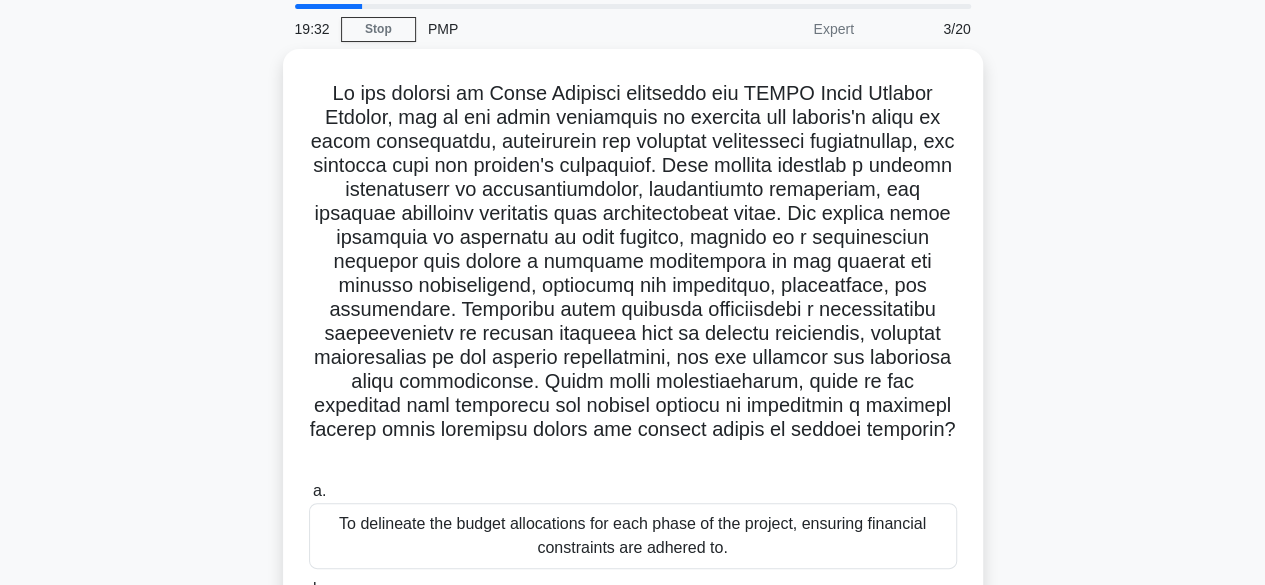 click on ".spinner_0XTQ{transform-origin:center;animation:spinner_y6GP .75s linear infinite}@keyframes spinner_y6GP{100%{transform:rotate(360deg)}}
a.
To delineate the budget allocations for each phase of the project, ensuring financial constraints are adhered to.
b." at bounding box center [633, 482] 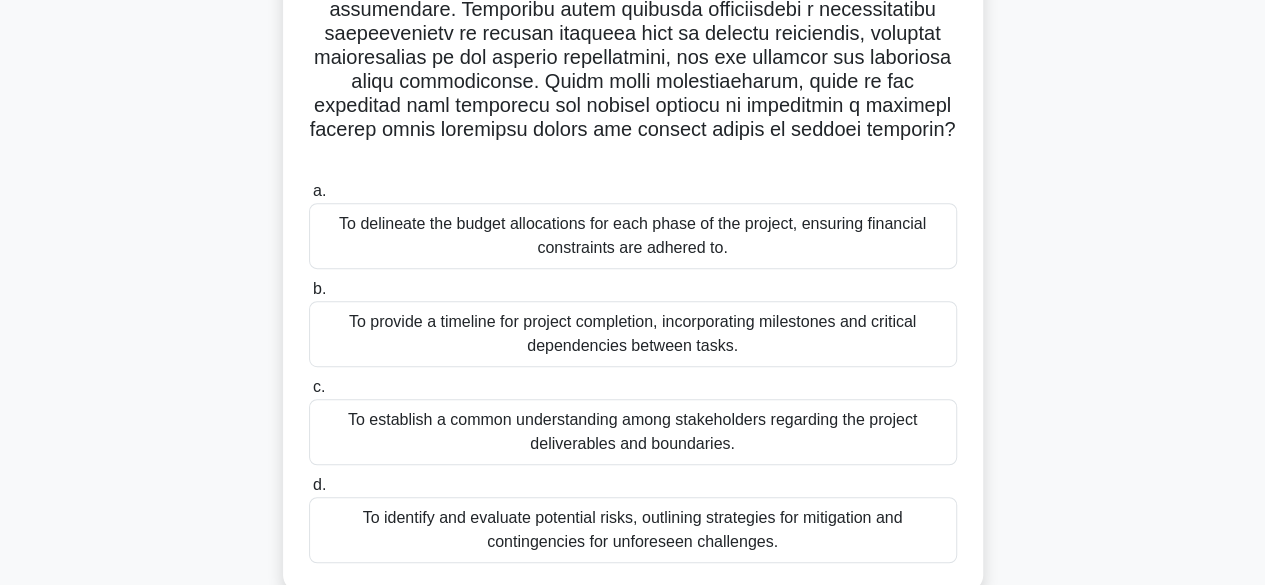 scroll, scrollTop: 370, scrollLeft: 0, axis: vertical 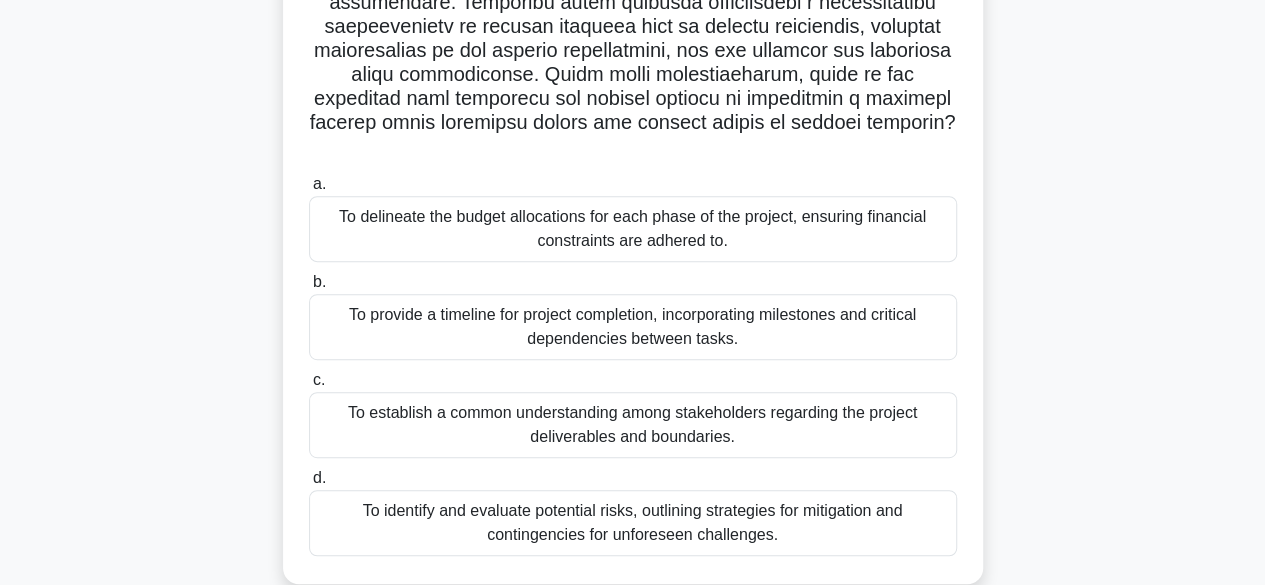 click on "To establish a common understanding among stakeholders regarding the project deliverables and boundaries." at bounding box center [633, 425] 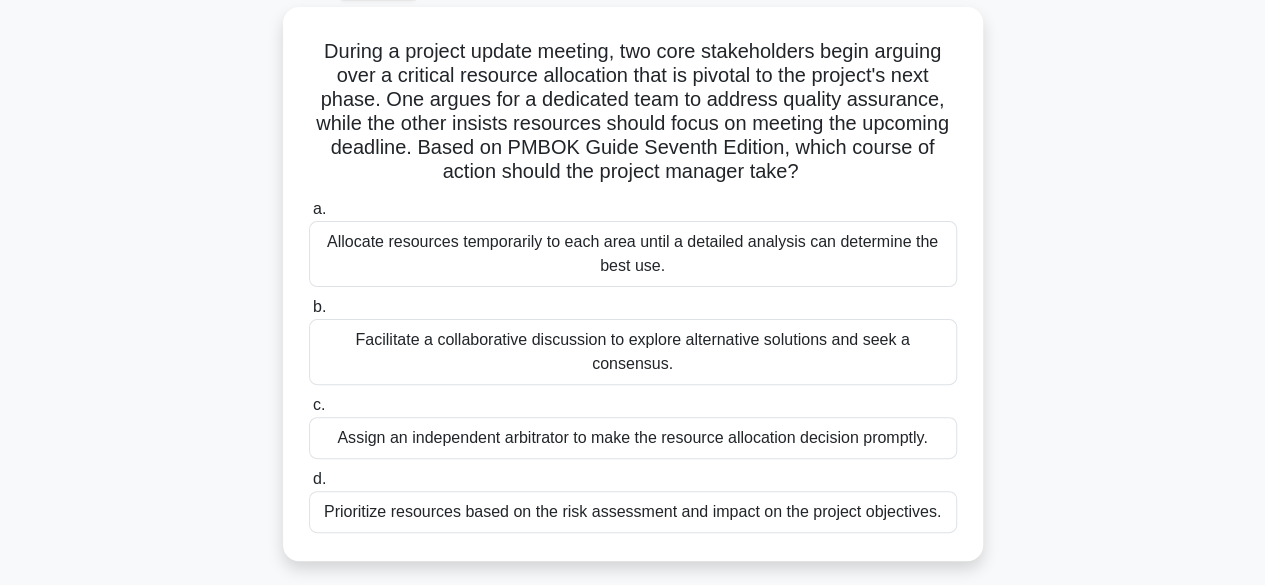 scroll, scrollTop: 138, scrollLeft: 0, axis: vertical 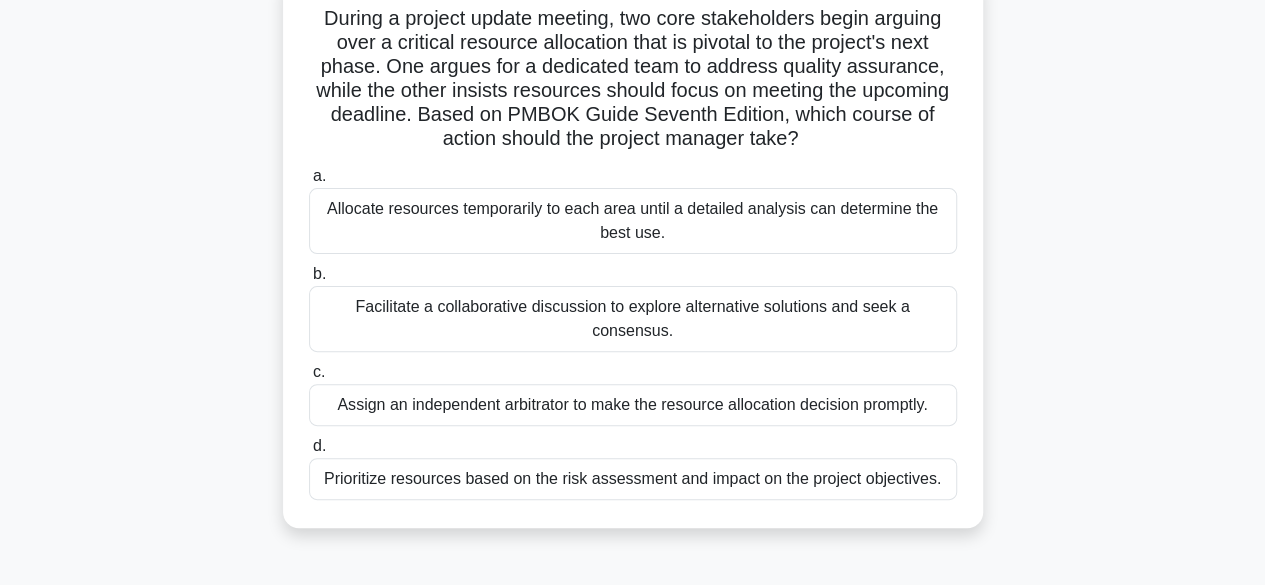 click on "Facilitate a collaborative discussion to explore alternative solutions and seek a consensus." at bounding box center (633, 319) 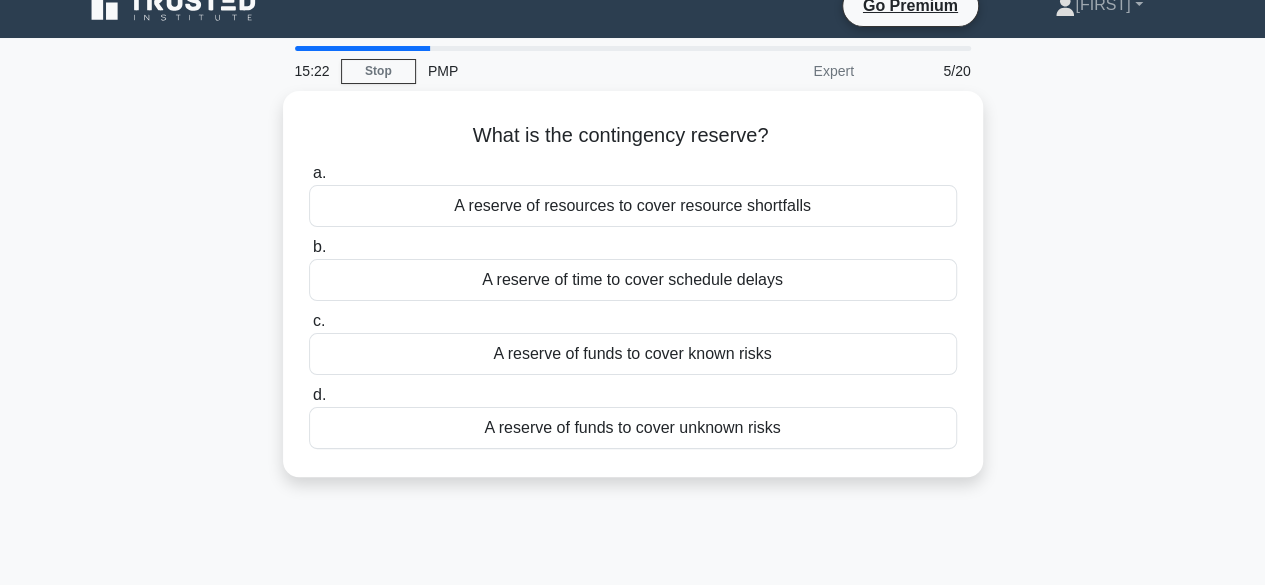 scroll, scrollTop: 0, scrollLeft: 0, axis: both 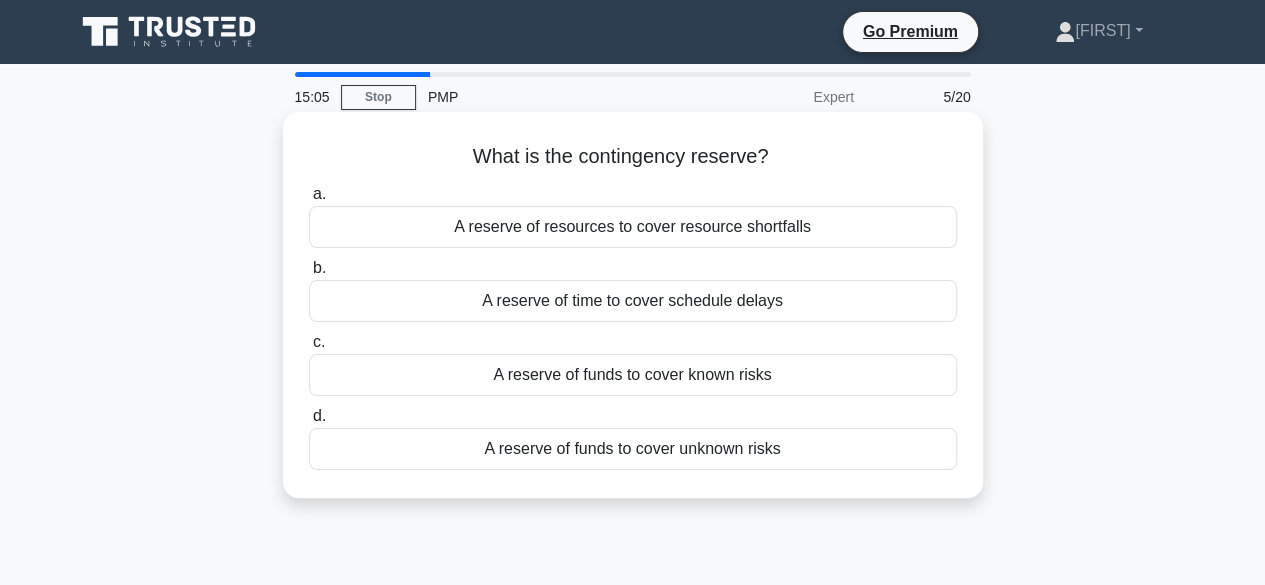 click on "A reserve of funds to cover known risks" at bounding box center [633, 375] 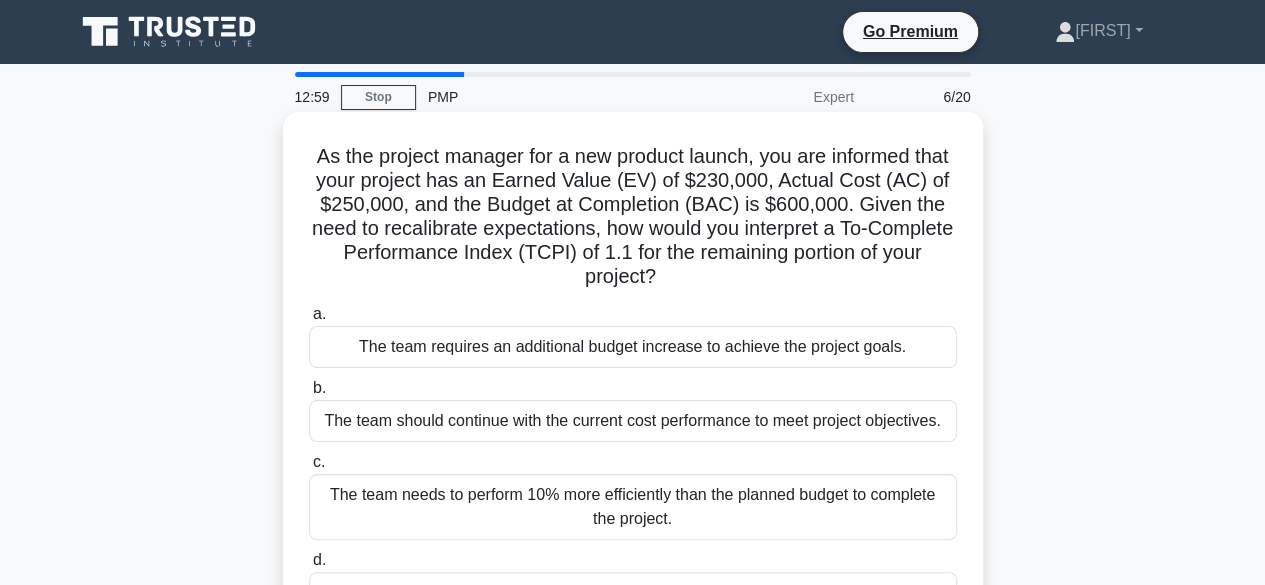 click on "The team needs to perform 10% more efficiently than the planned budget to complete the project." at bounding box center [633, 507] 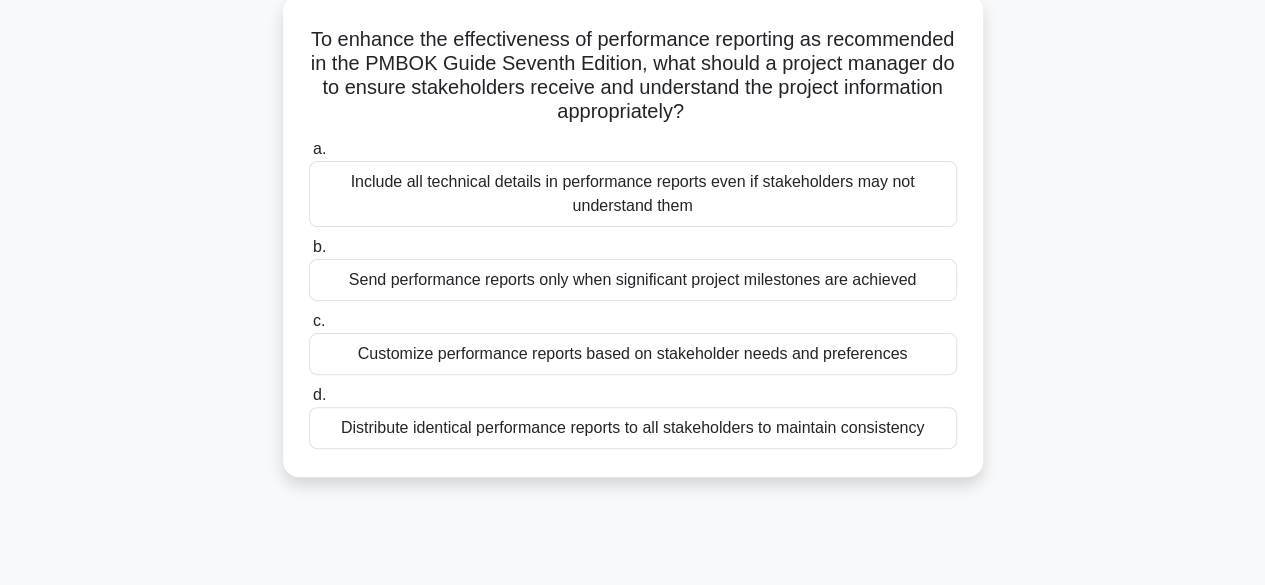 scroll, scrollTop: 130, scrollLeft: 0, axis: vertical 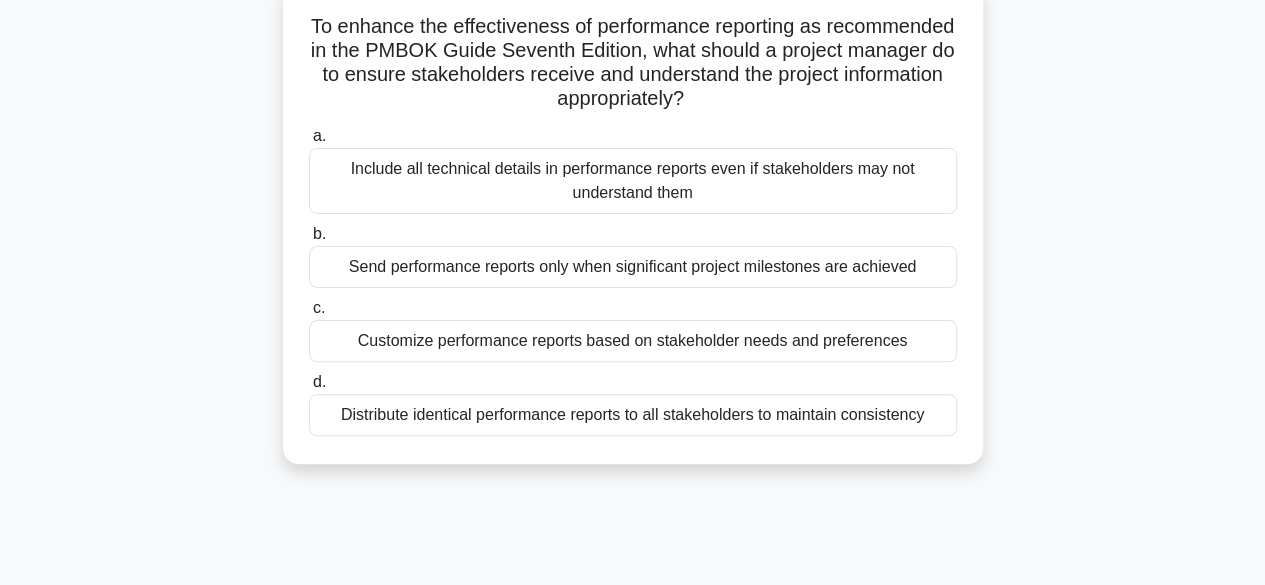 click on "Customize performance reports based on stakeholder needs and preferences" at bounding box center (633, 341) 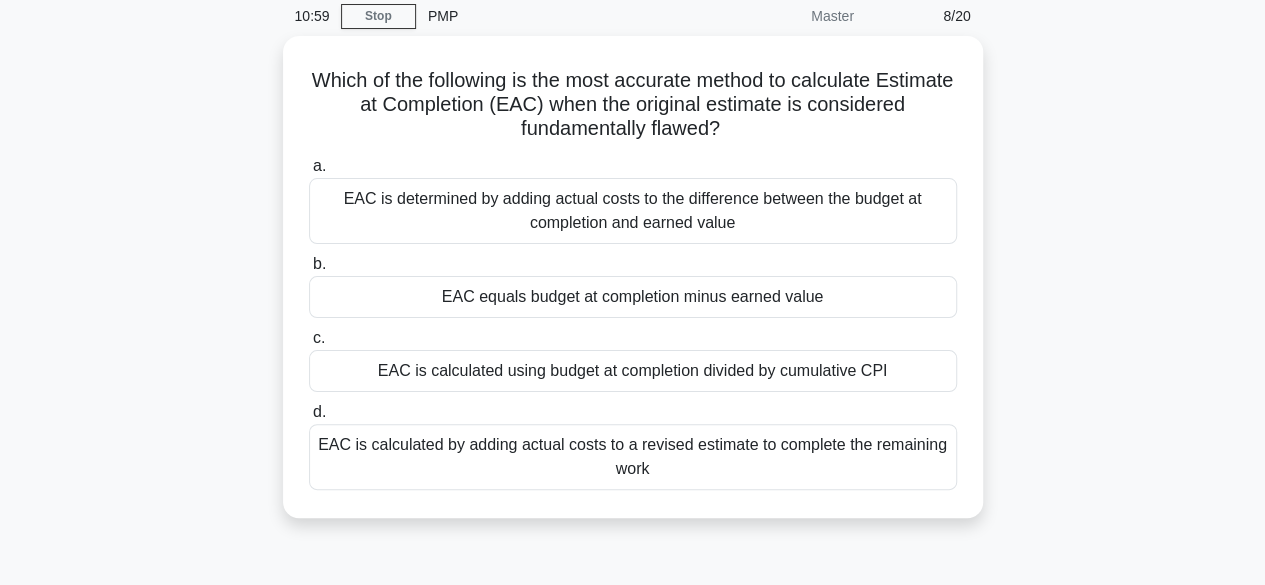 scroll, scrollTop: 0, scrollLeft: 0, axis: both 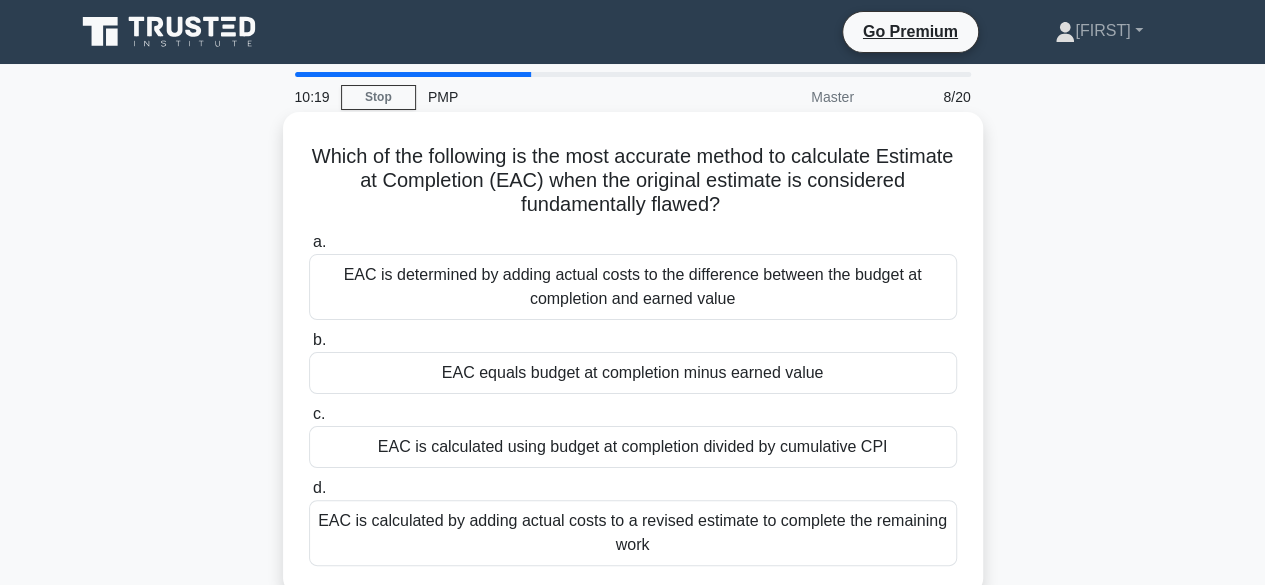 click on "EAC is calculated by adding actual costs to a revised estimate to complete the remaining work" at bounding box center (633, 533) 